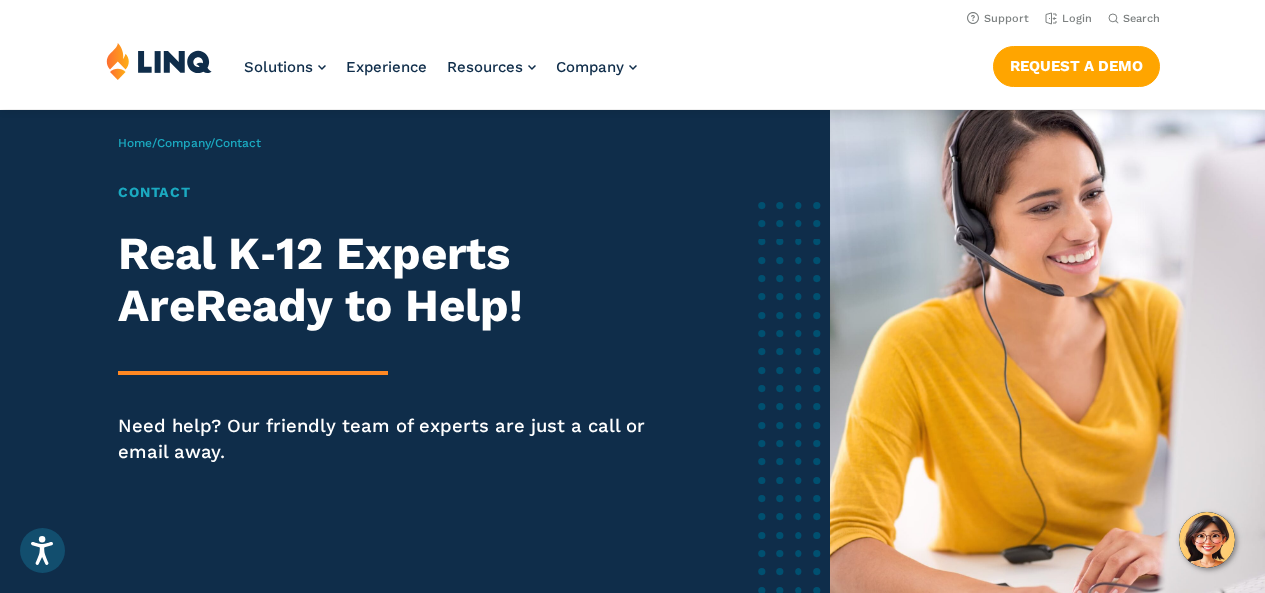 scroll, scrollTop: 0, scrollLeft: 0, axis: both 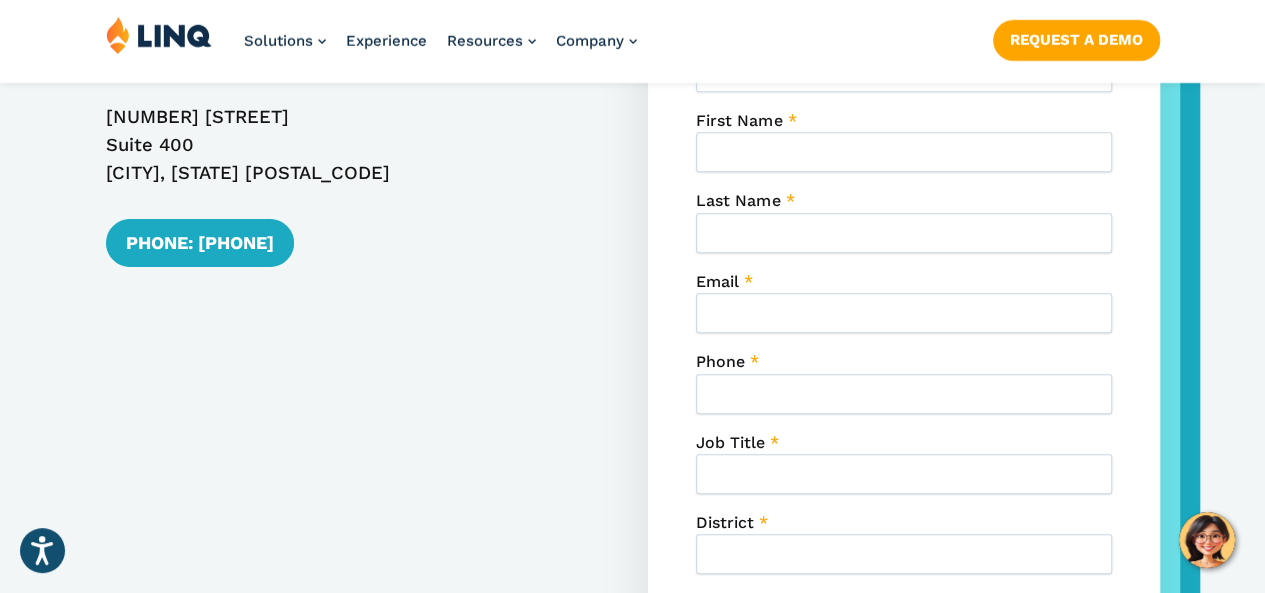 click on "2801 Via Fortuna Suite 400 Austin, TX 78746" at bounding box center [361, 145] 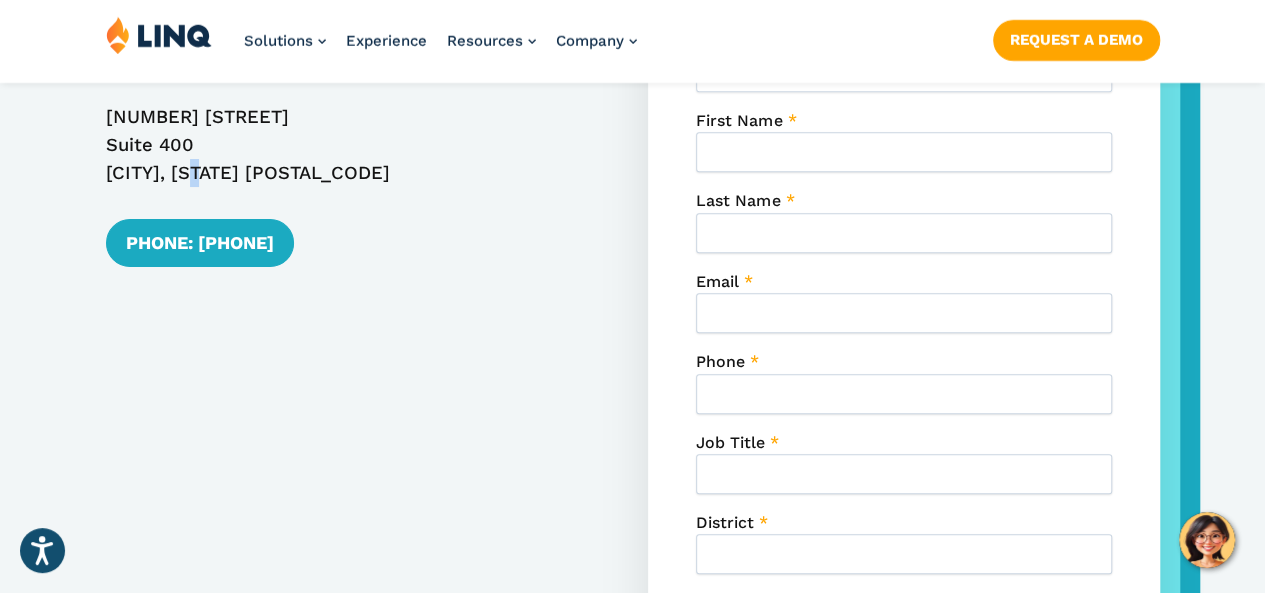 click on "2801 Via Fortuna Suite 400 Austin, TX 78746" at bounding box center (361, 145) 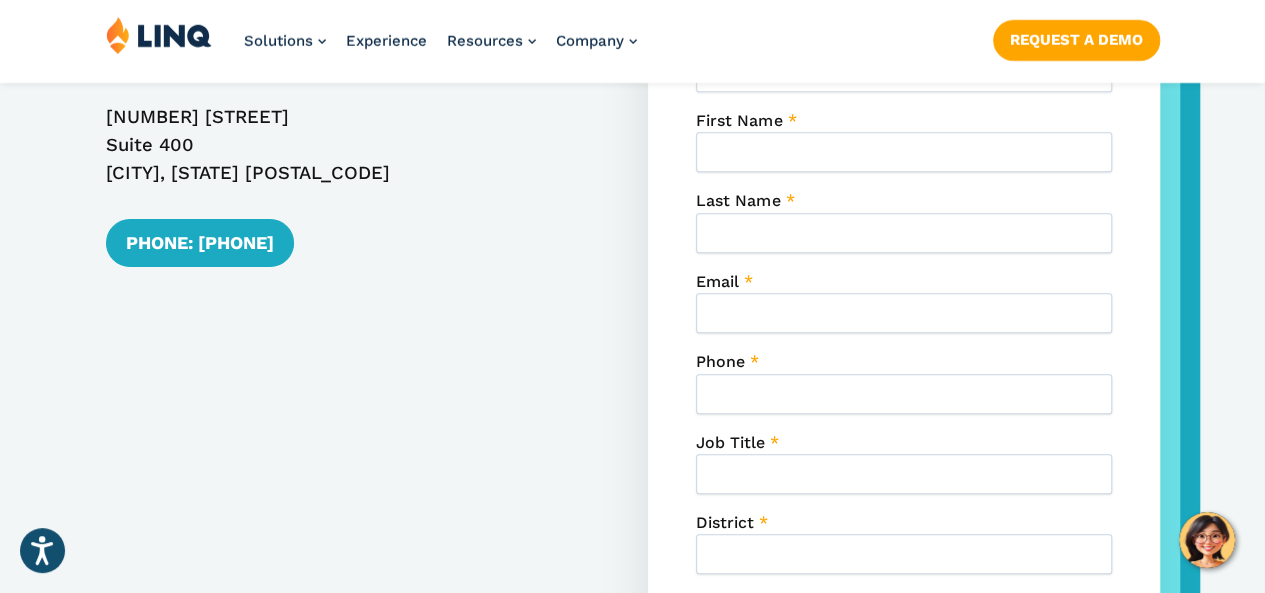 click on "2801 Via Fortuna Suite 400 Austin, TX 78746" at bounding box center [361, 145] 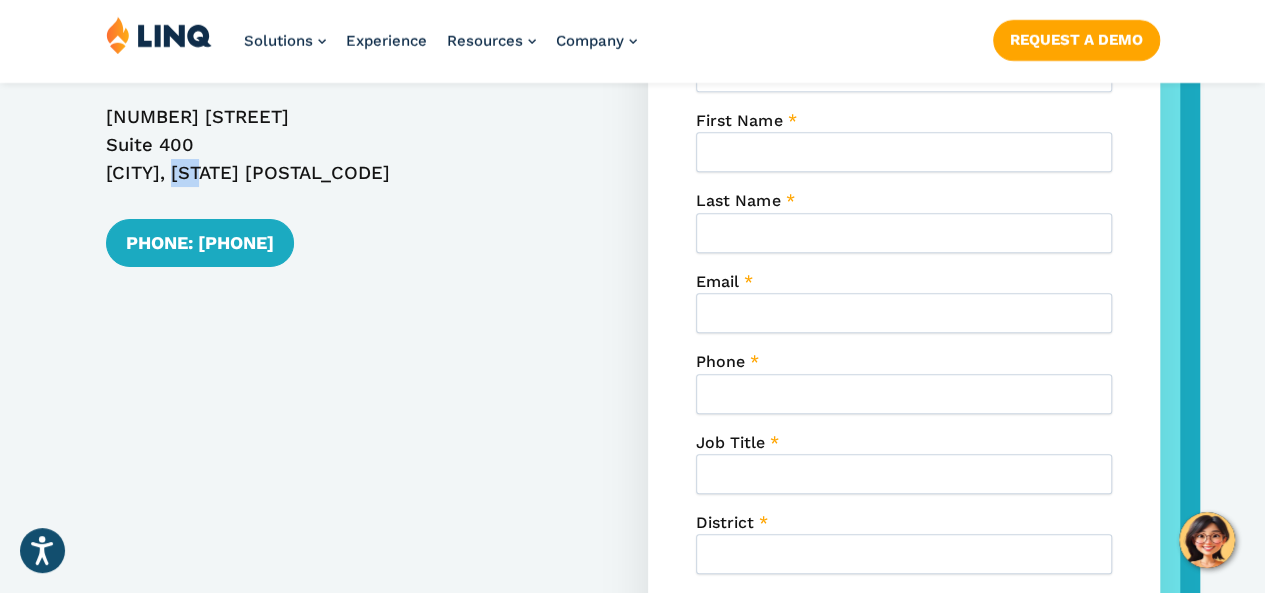click on "2801 Via Fortuna Suite 400 Austin, TX 78746" at bounding box center (361, 145) 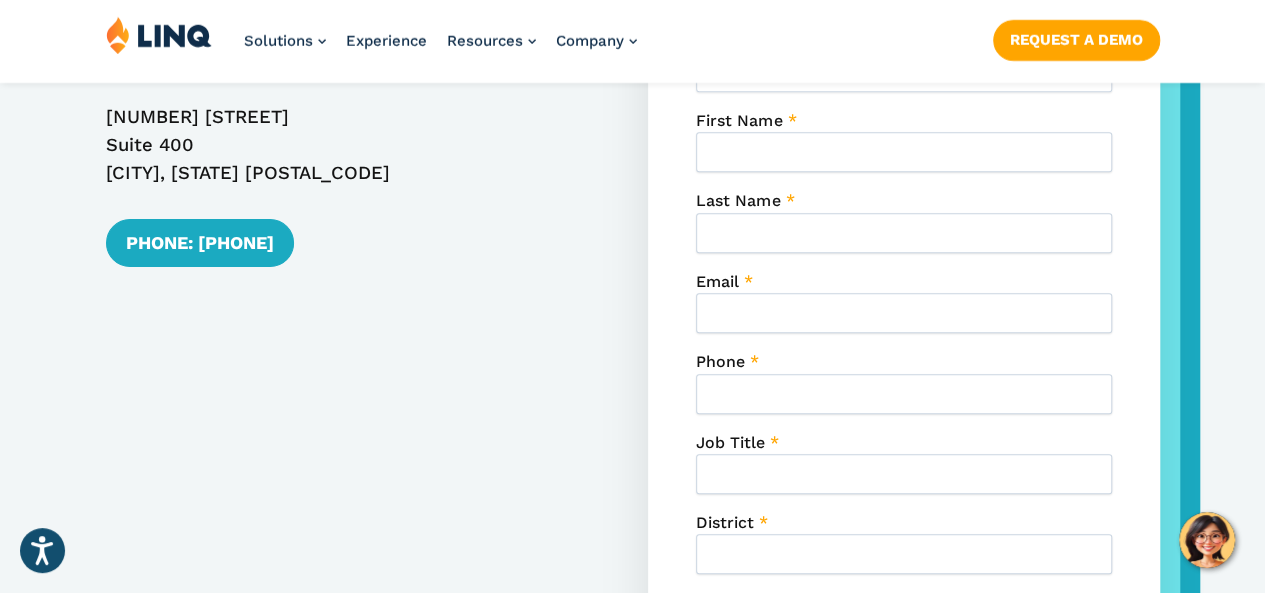 click on "2801 Via Fortuna Suite 400 Austin, TX 78746" at bounding box center (361, 145) 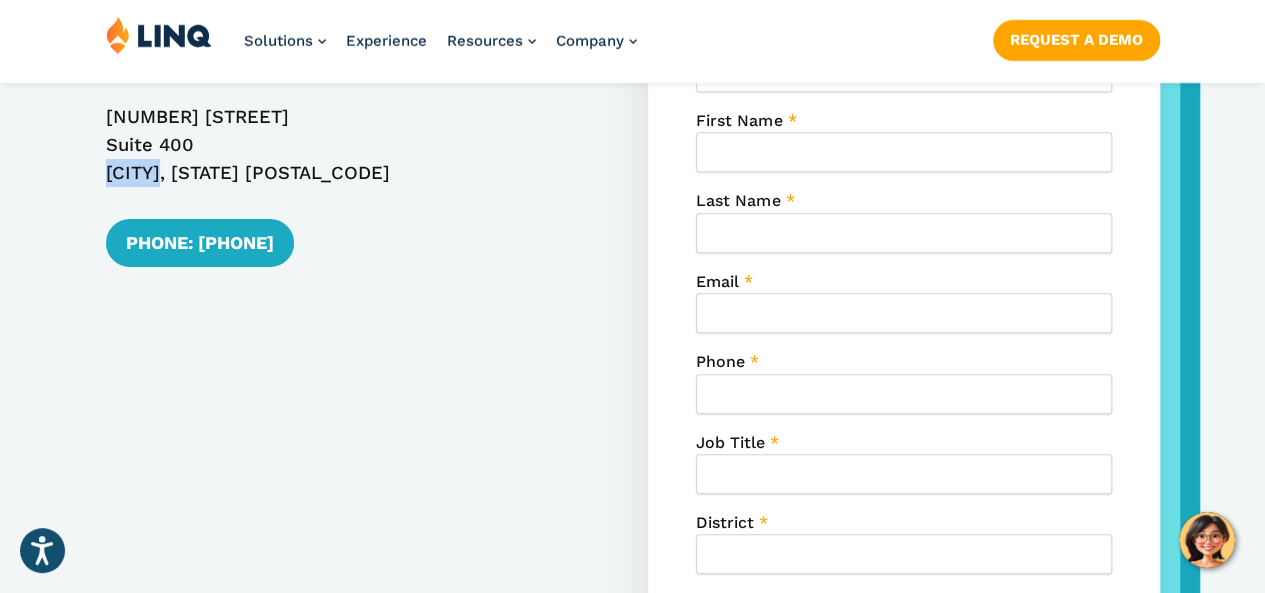 click on "2801 Via Fortuna Suite 400 Austin, TX 78746" at bounding box center (361, 145) 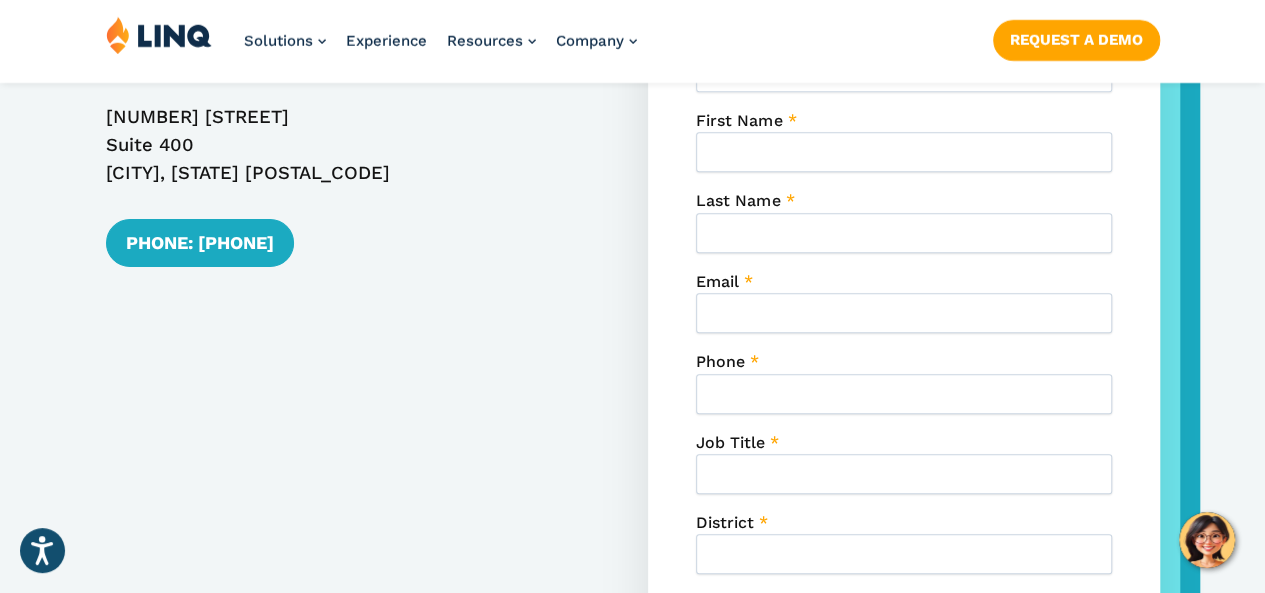 click on "2801 Via Fortuna Suite 400 Austin, TX 78746" at bounding box center [361, 145] 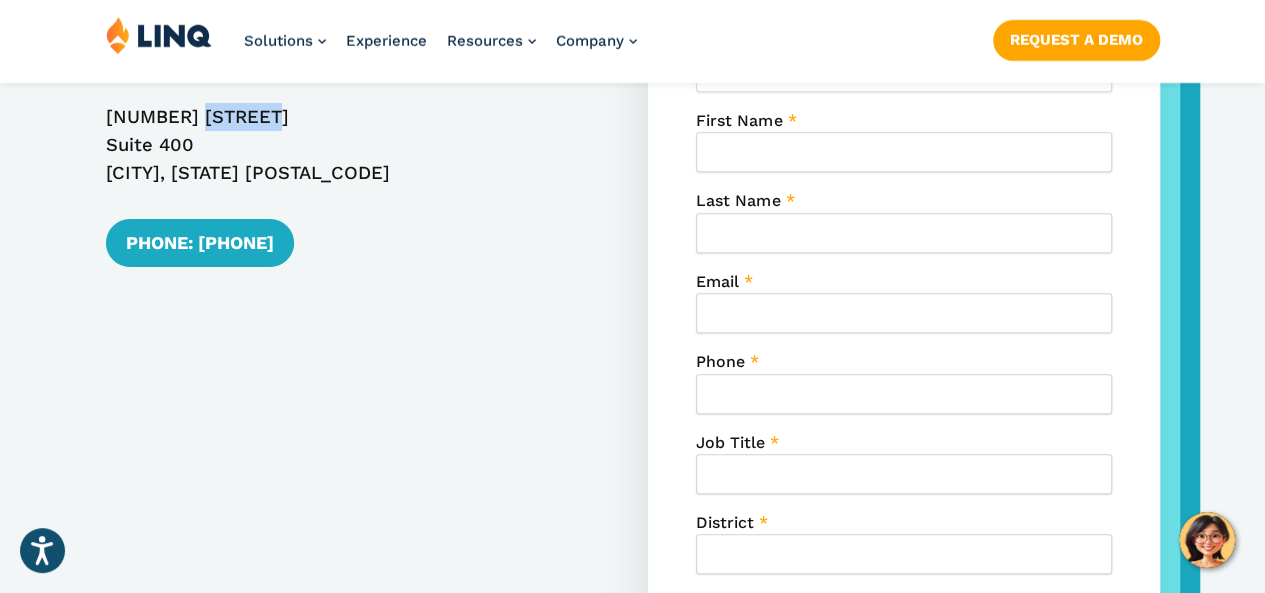 click on "2801 Via Fortuna Suite 400 Austin, TX 78746" at bounding box center (361, 145) 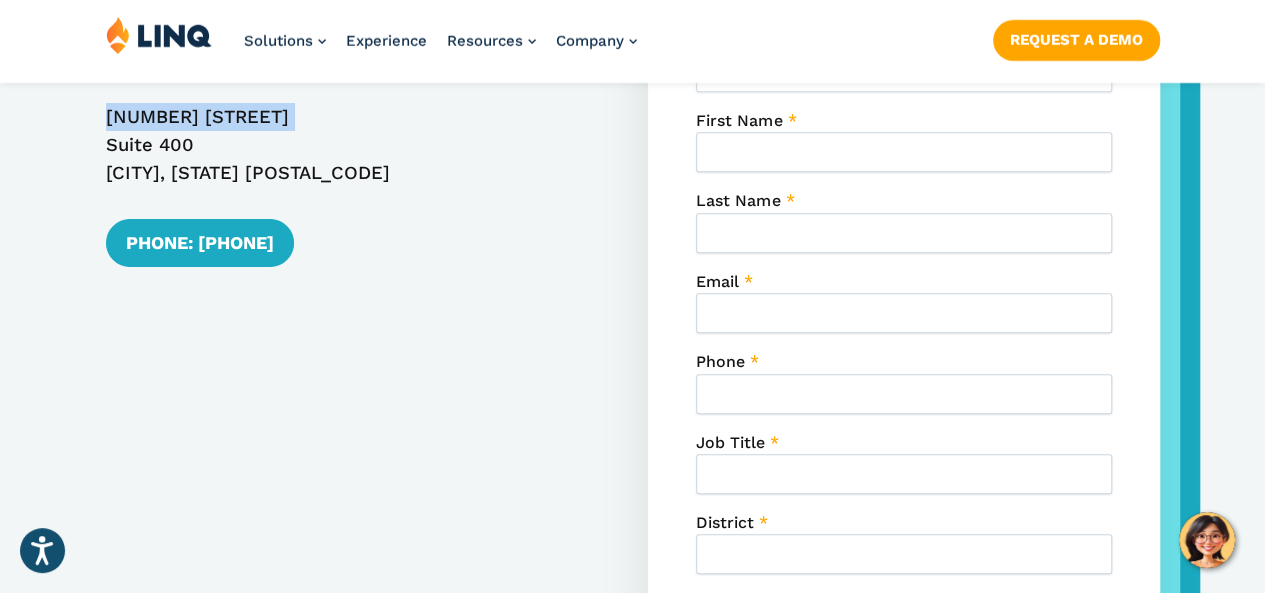 click on "2801 Via Fortuna Suite 400 Austin, TX 78746" at bounding box center (361, 145) 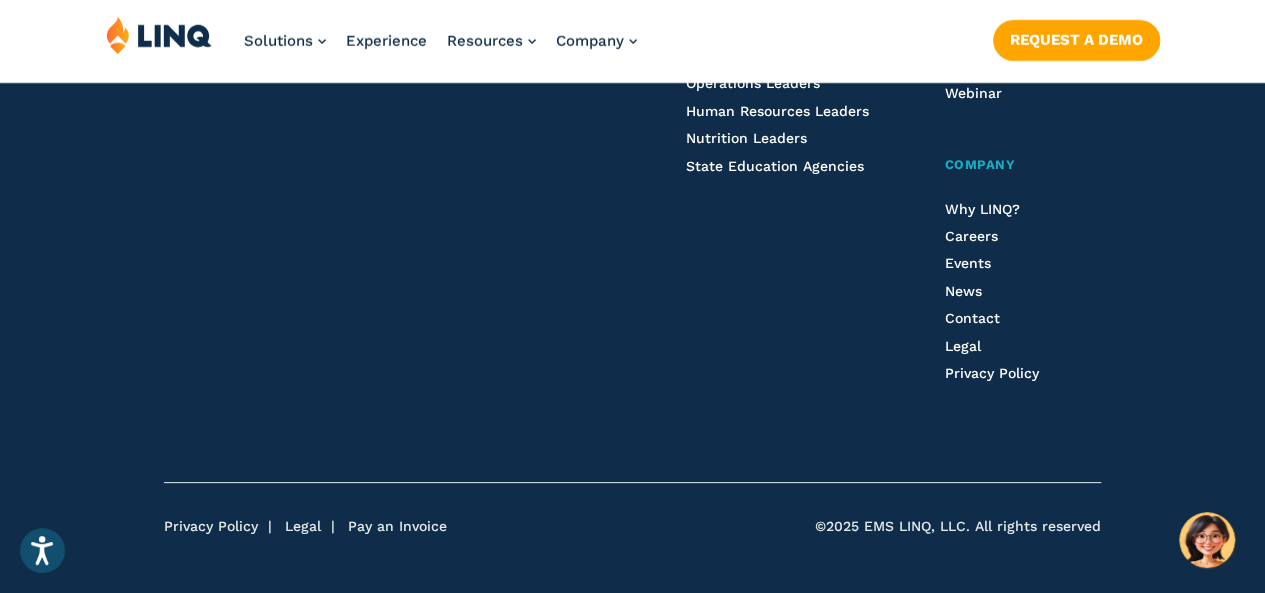 scroll, scrollTop: 2386, scrollLeft: 0, axis: vertical 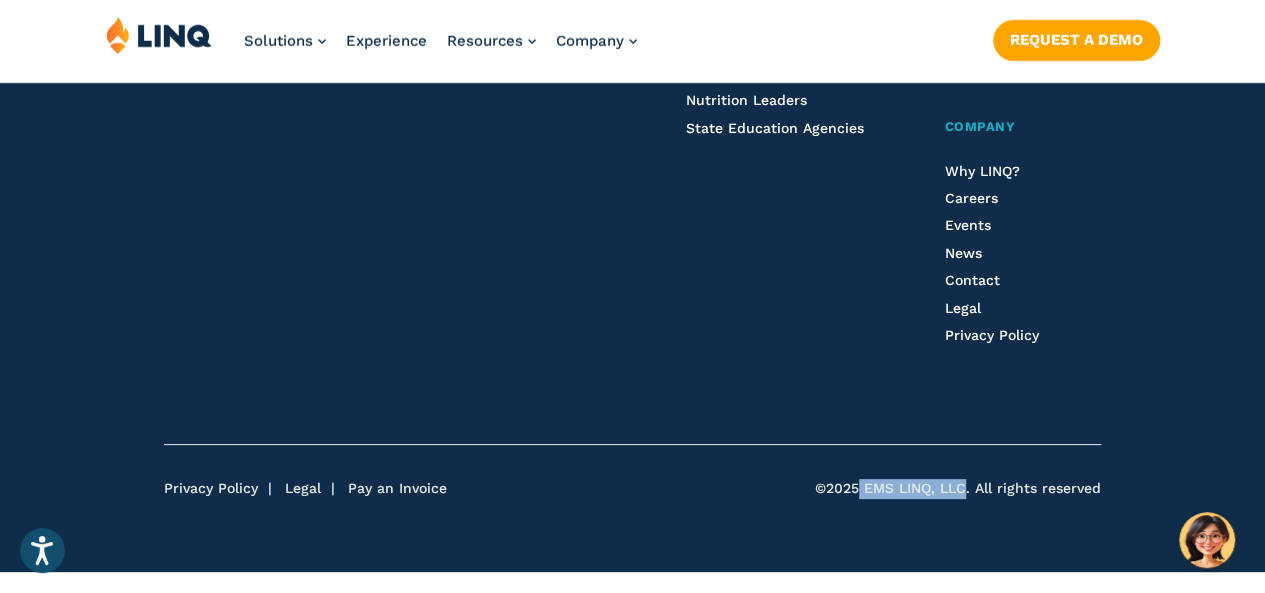 drag, startPoint x: 857, startPoint y: 488, endPoint x: 966, endPoint y: 489, distance: 109.004585 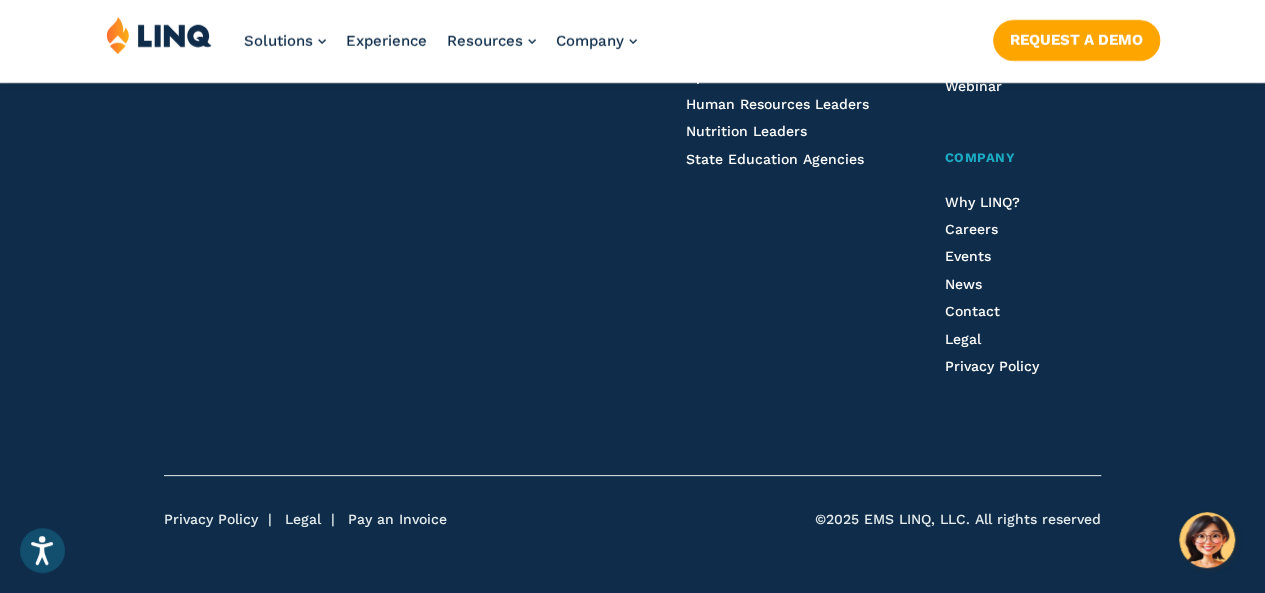 scroll, scrollTop: 2386, scrollLeft: 0, axis: vertical 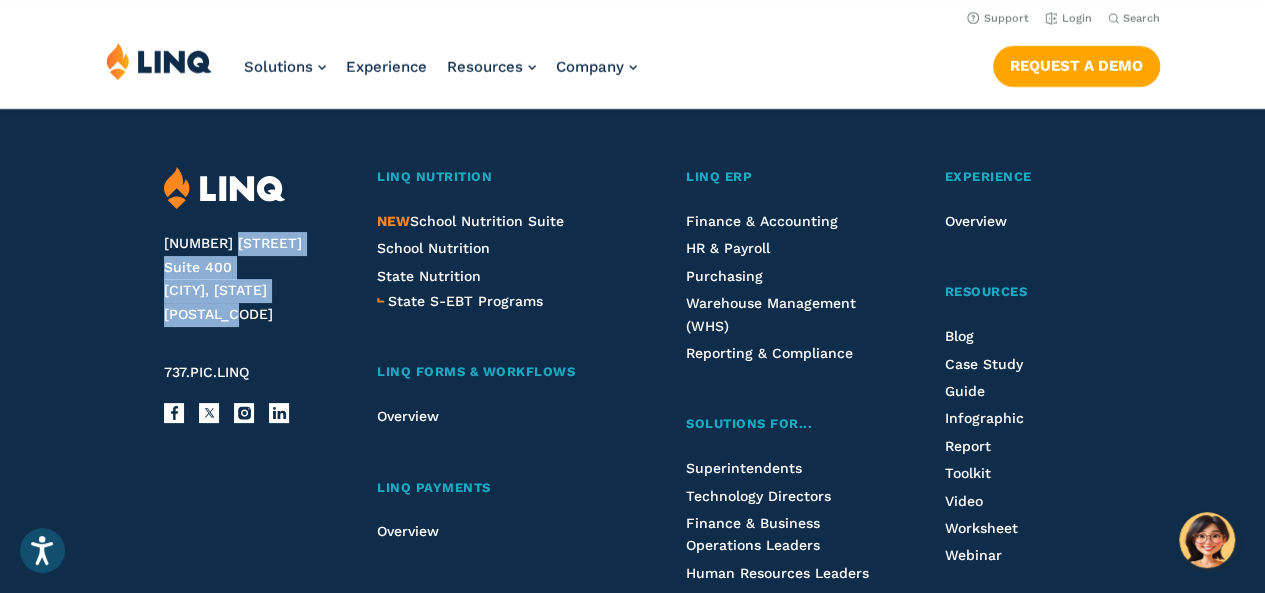 drag, startPoint x: 158, startPoint y: 243, endPoint x: 287, endPoint y: 296, distance: 139.46326 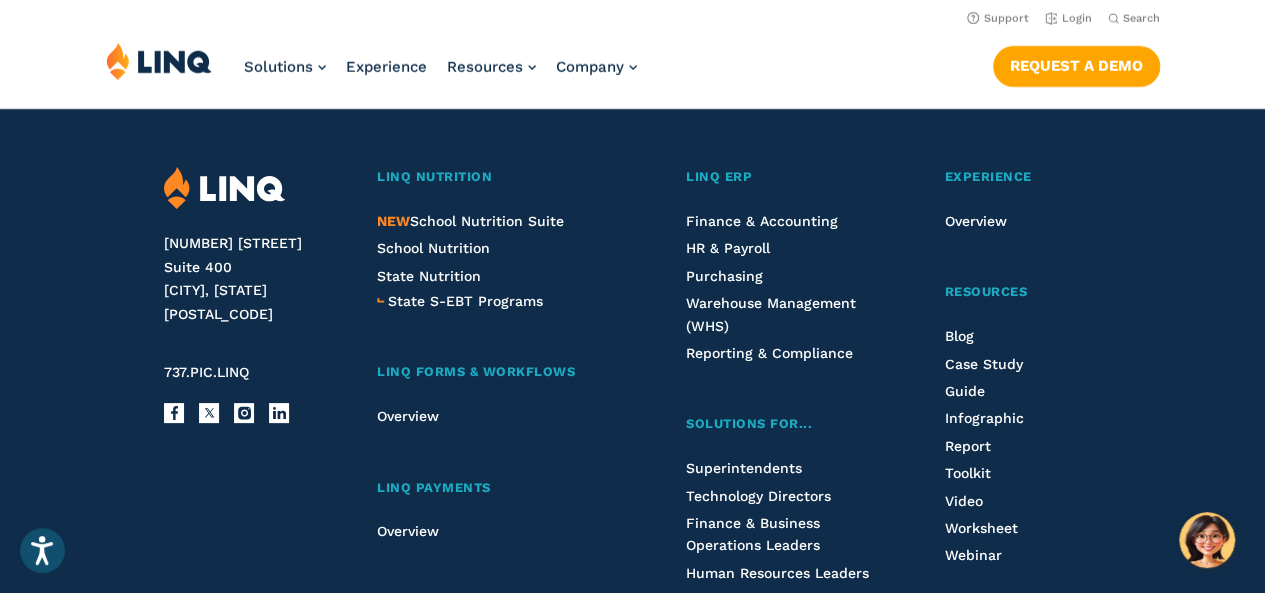 drag, startPoint x: 262, startPoint y: 447, endPoint x: 257, endPoint y: 415, distance: 32.38827 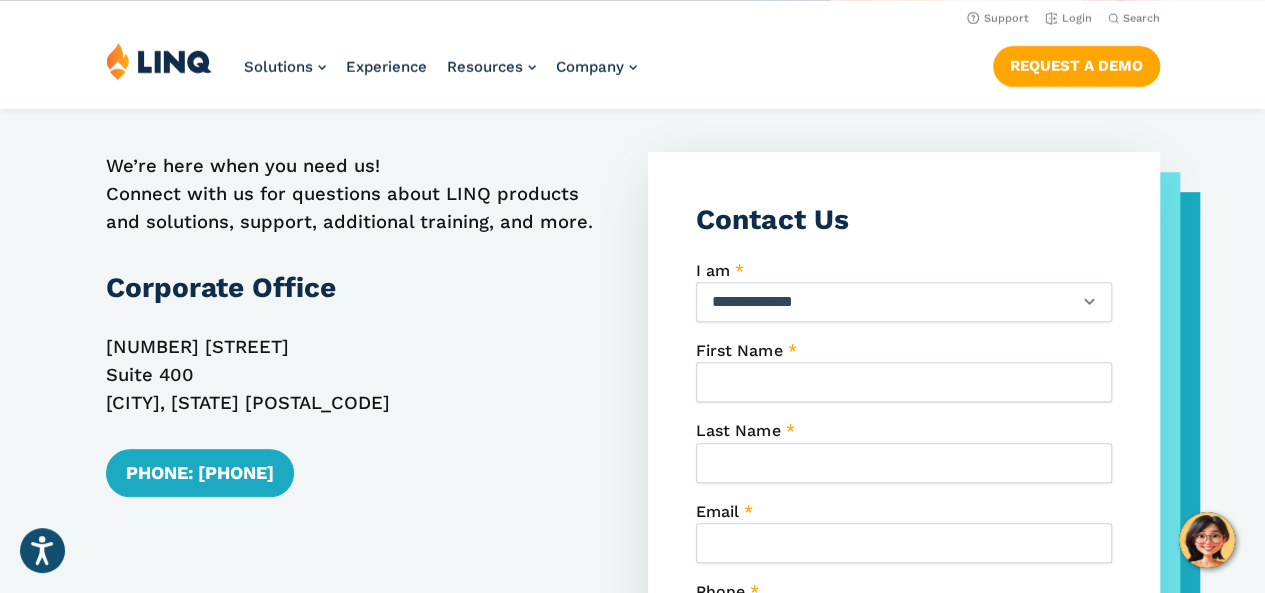 scroll, scrollTop: 386, scrollLeft: 0, axis: vertical 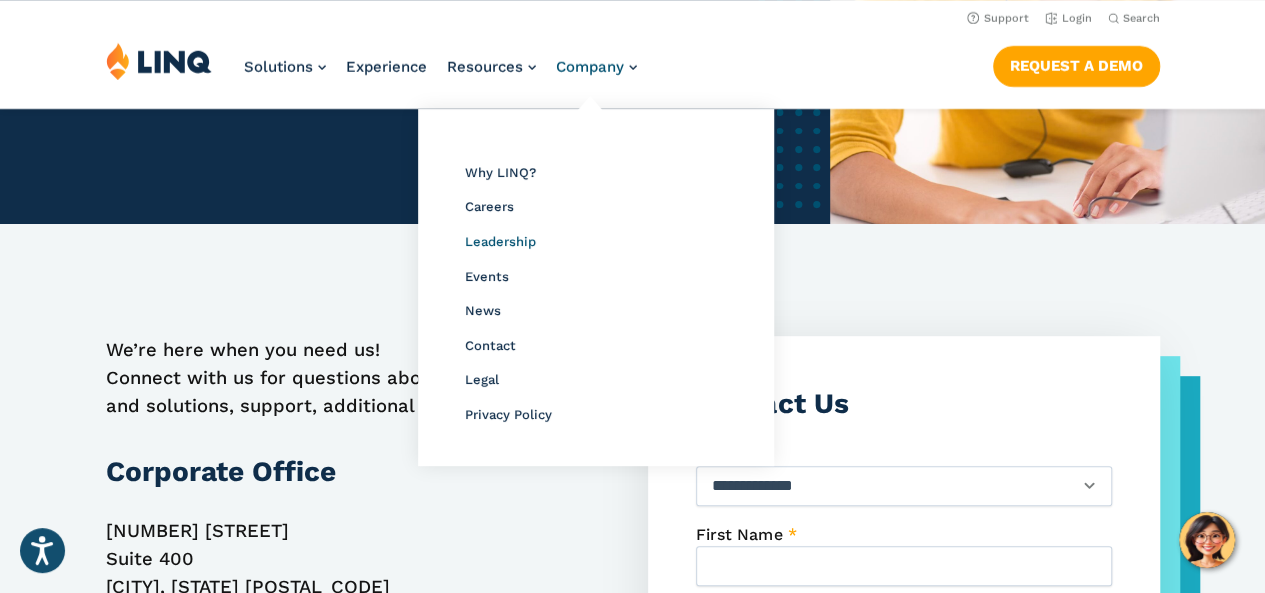 click on "Leadership" at bounding box center (500, 241) 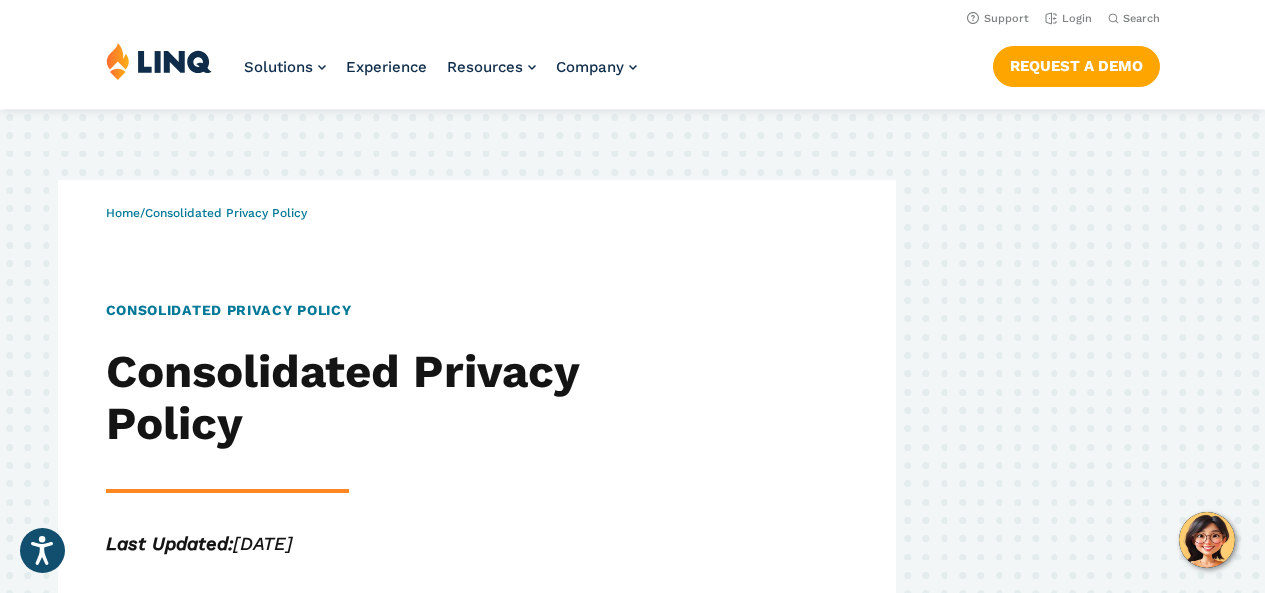 scroll, scrollTop: 0, scrollLeft: 0, axis: both 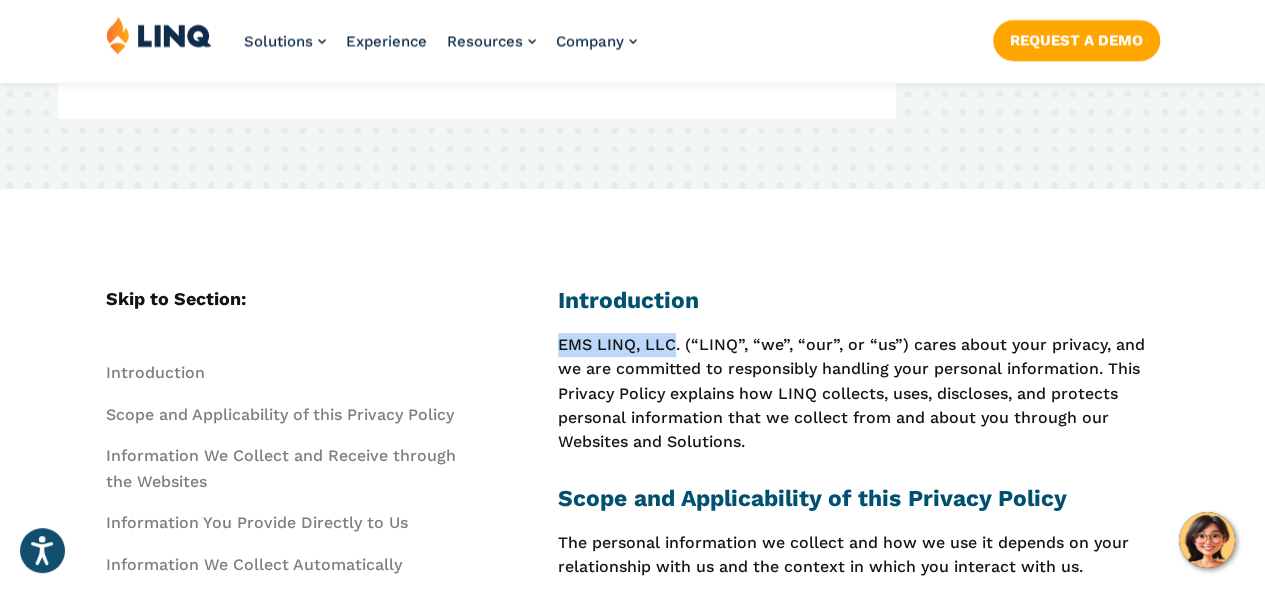 drag, startPoint x: 560, startPoint y: 346, endPoint x: 670, endPoint y: 340, distance: 110.16351 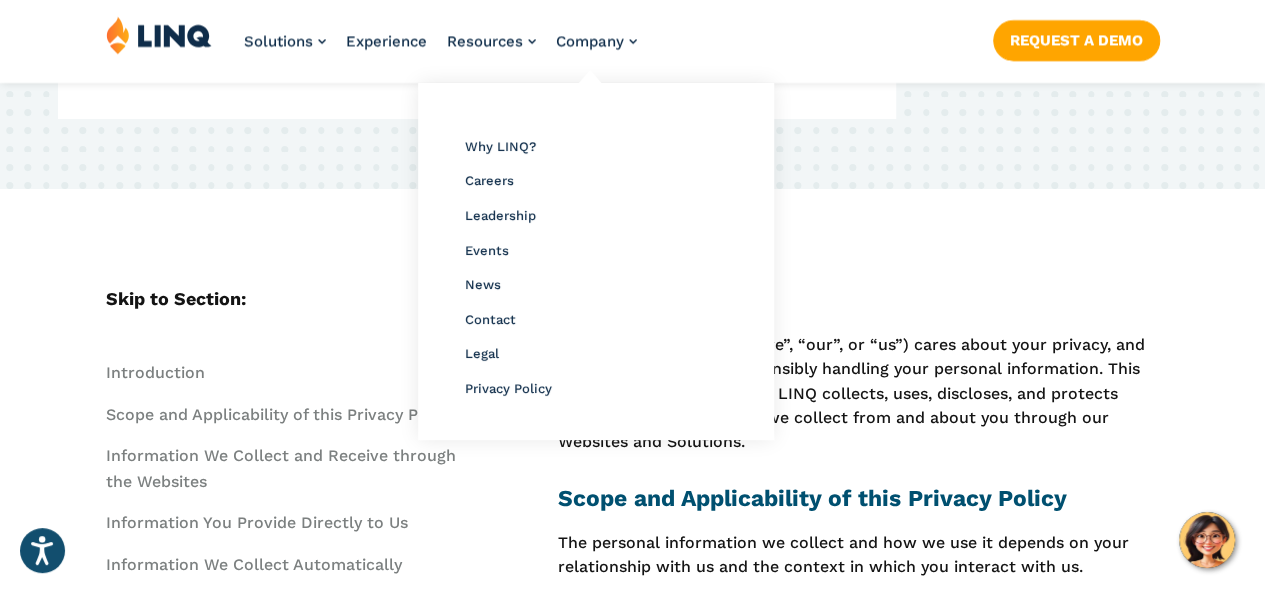 click on "Why LINQ?" at bounding box center (596, 146) 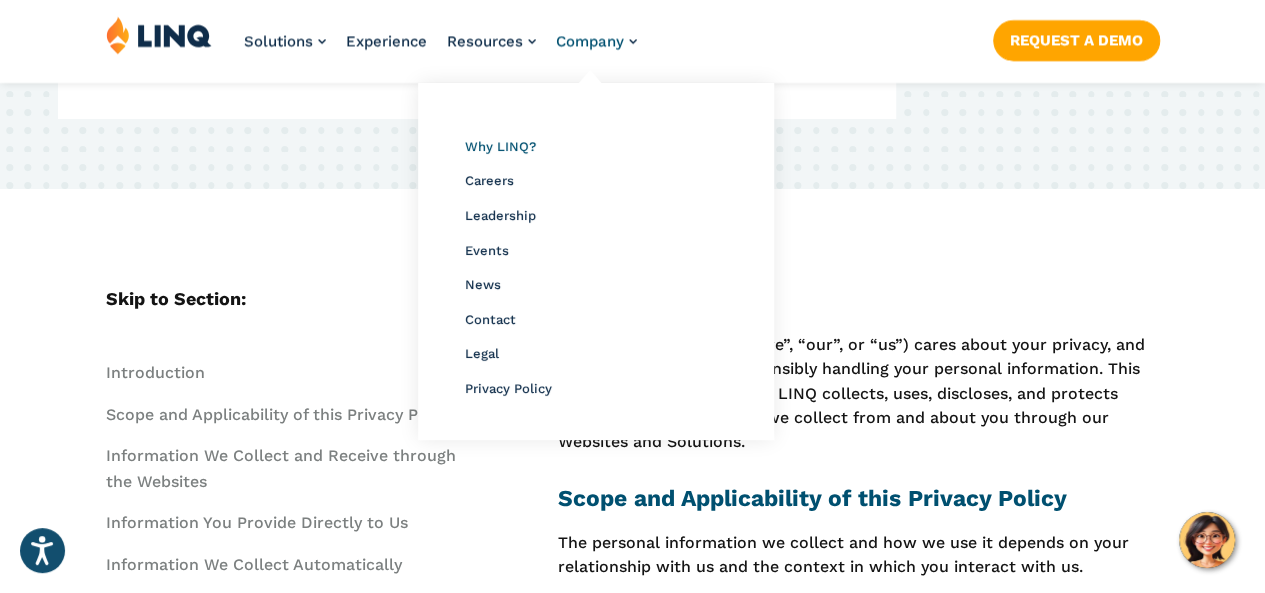 click on "Why LINQ?" at bounding box center [500, 146] 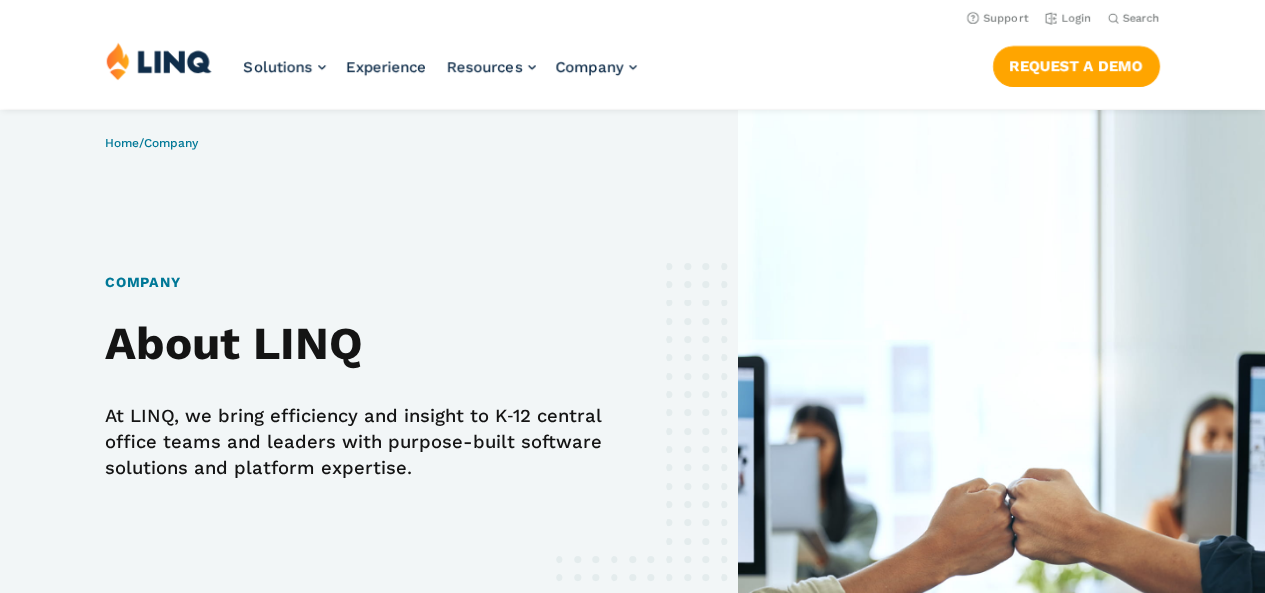 scroll, scrollTop: 0, scrollLeft: 0, axis: both 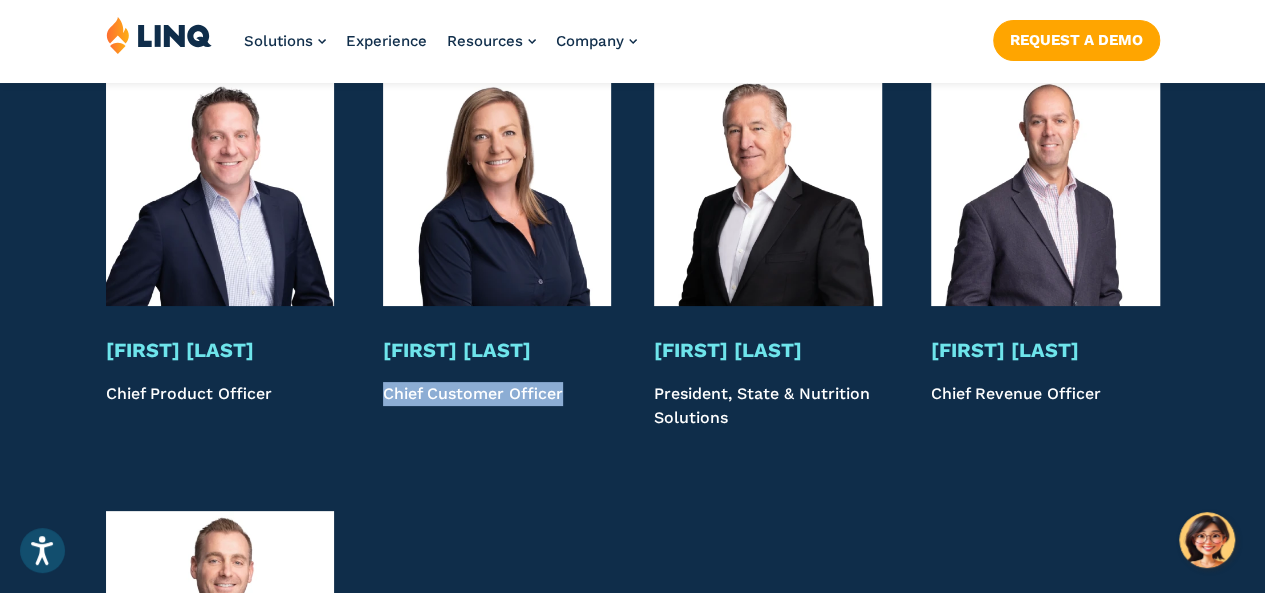 drag, startPoint x: 386, startPoint y: 397, endPoint x: 561, endPoint y: 387, distance: 175.28548 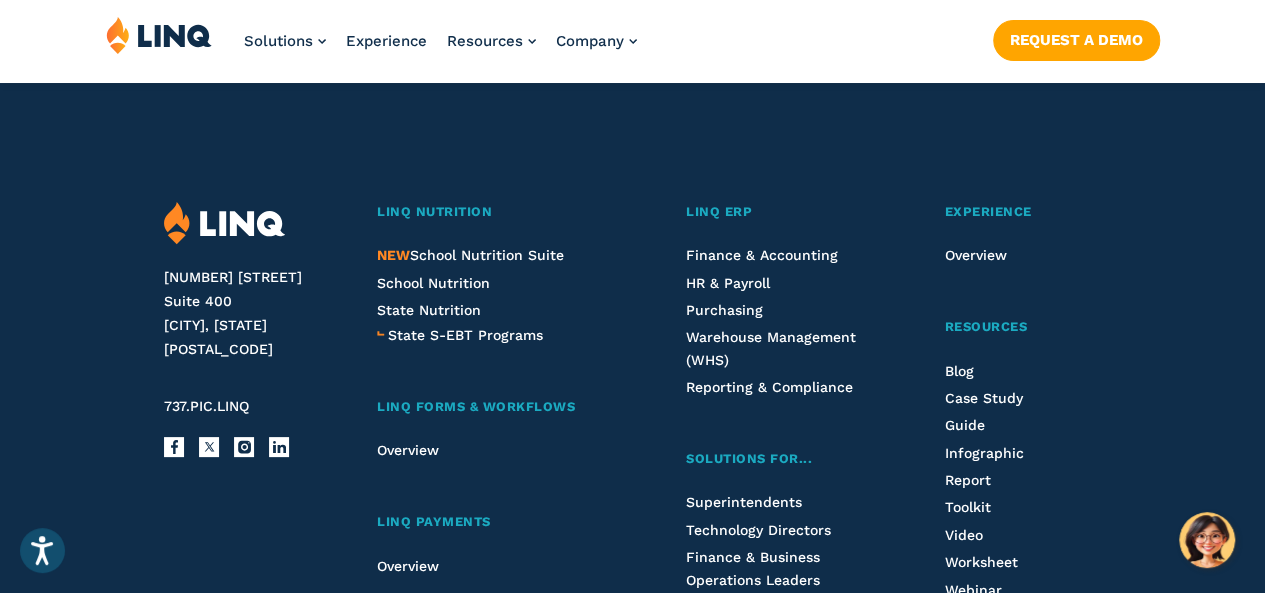scroll, scrollTop: 6334, scrollLeft: 0, axis: vertical 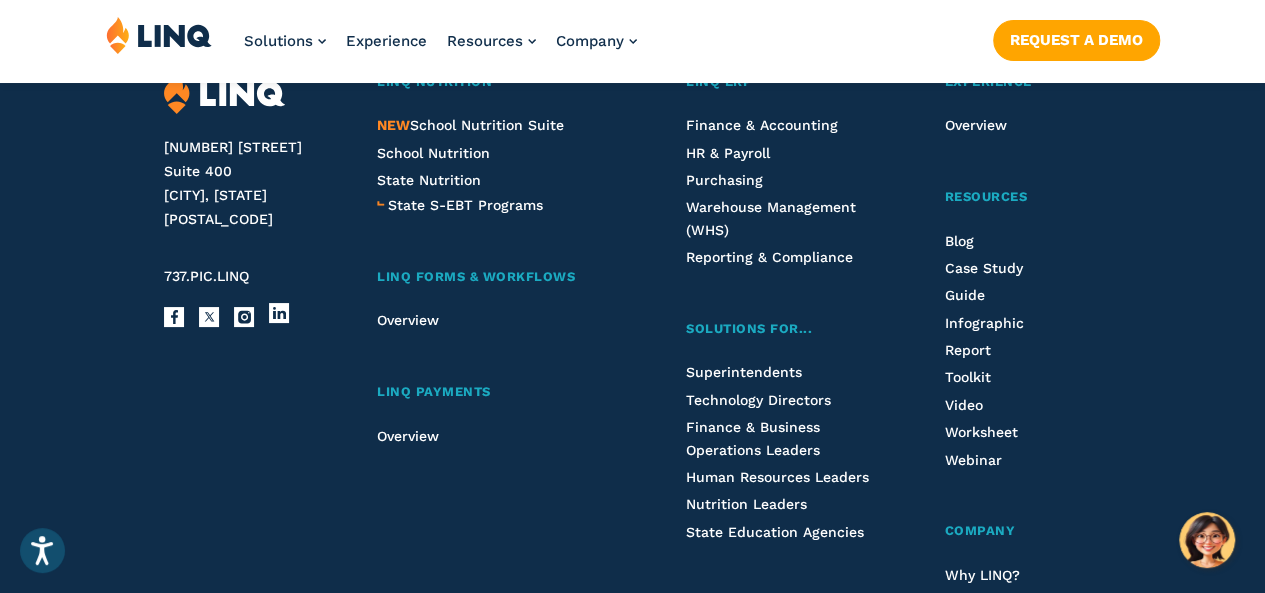 click on "LinkedIn" at bounding box center [279, 313] 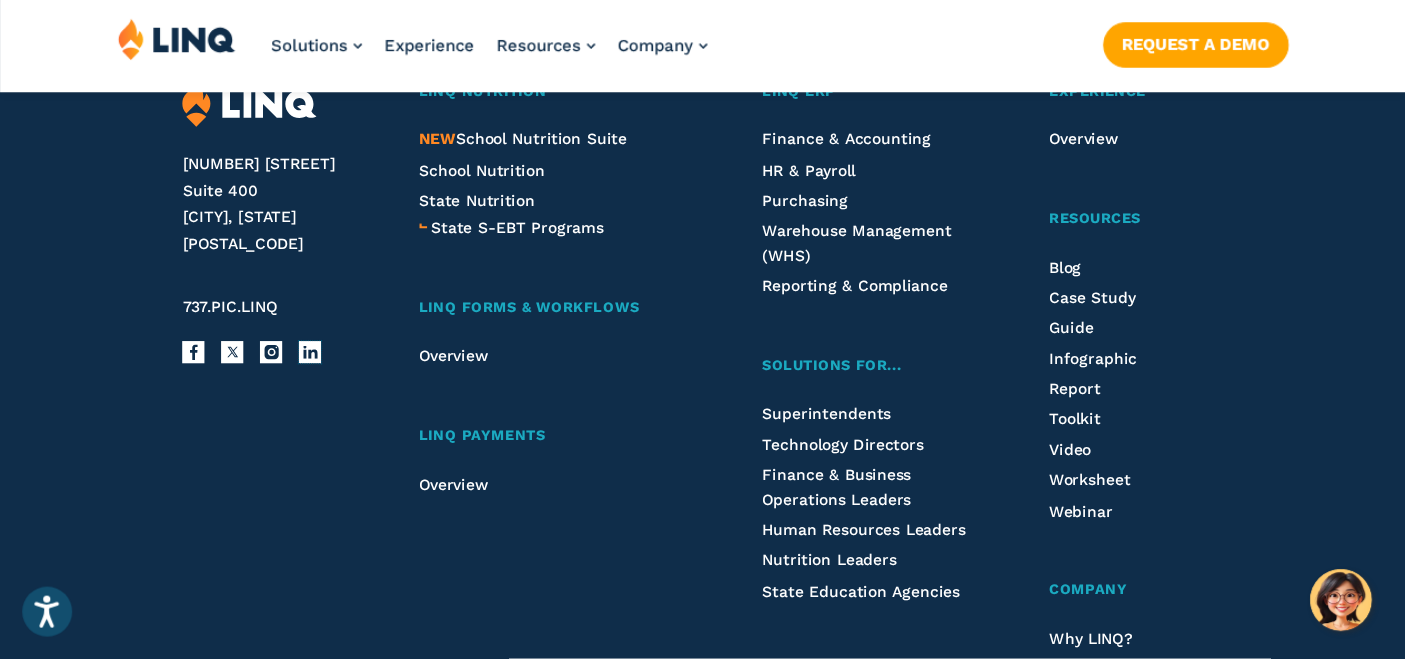 scroll, scrollTop: 6334, scrollLeft: 0, axis: vertical 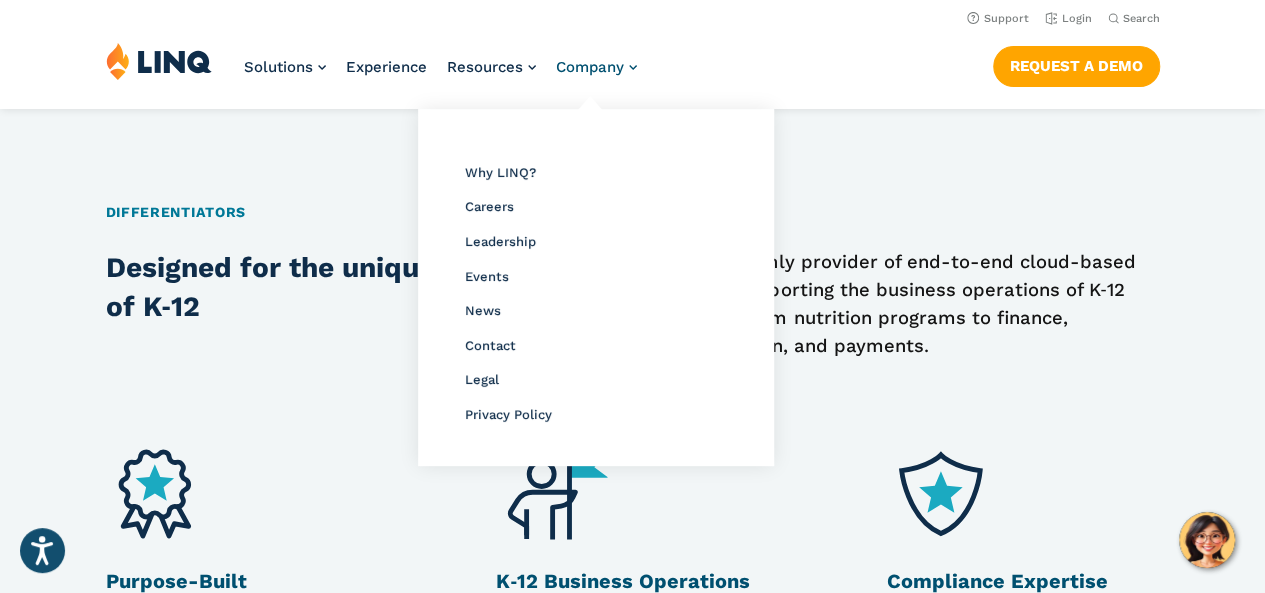 click on "Company" at bounding box center [590, 67] 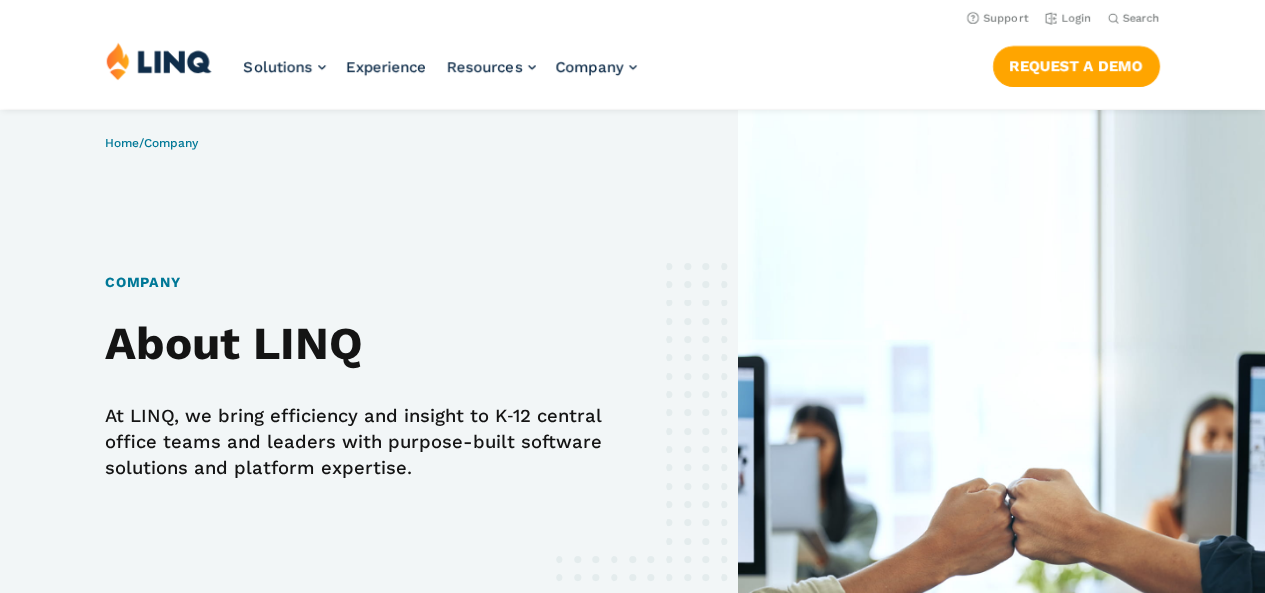 scroll, scrollTop: 0, scrollLeft: 0, axis: both 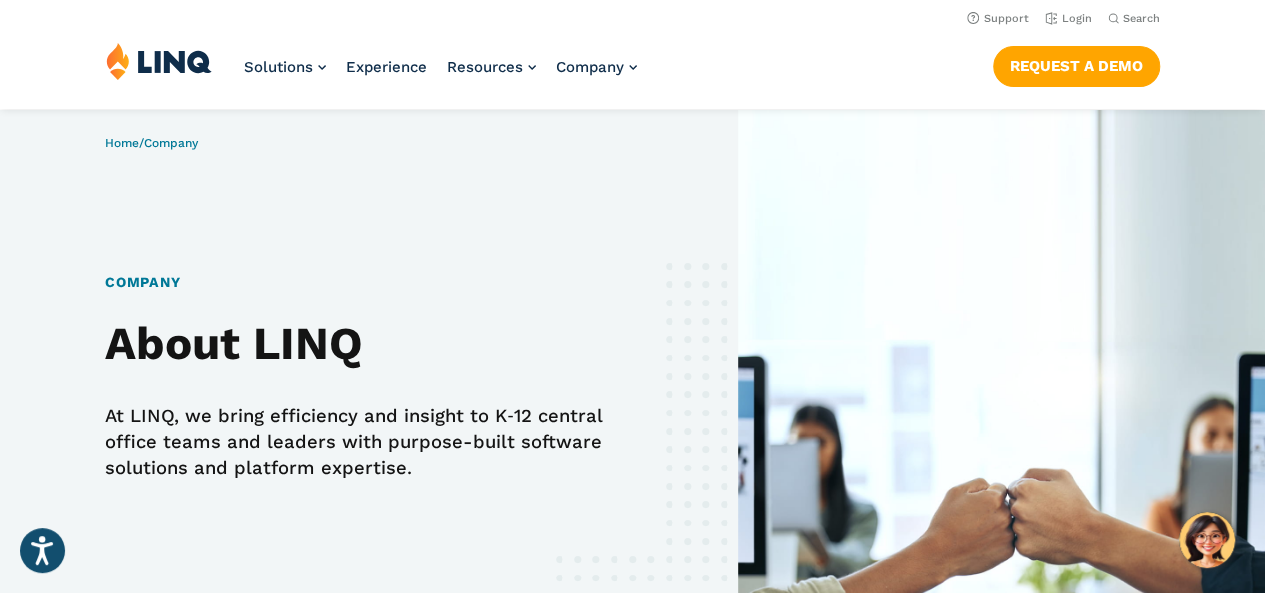 click on "At LINQ, we bring efficiency and insight to K‑12 central office teams and leaders with purpose-built software solutions and platform expertise." at bounding box center [354, 442] 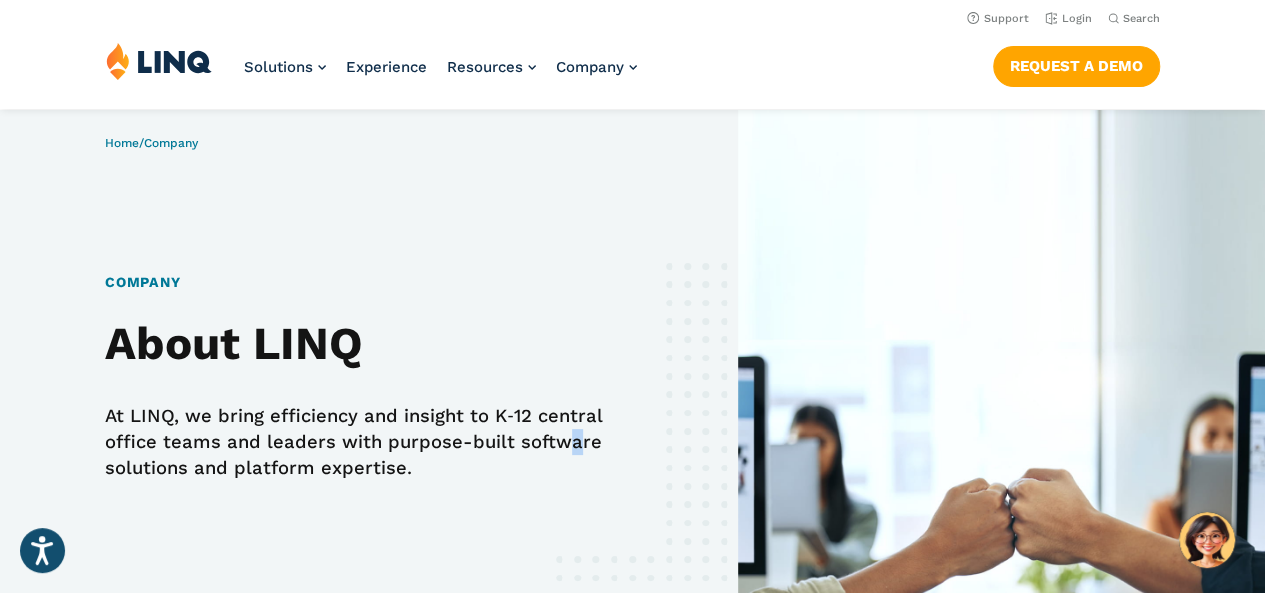 click on "At LINQ, we bring efficiency and insight to K‑12 central office teams and leaders with purpose-built software solutions and platform expertise." at bounding box center [354, 442] 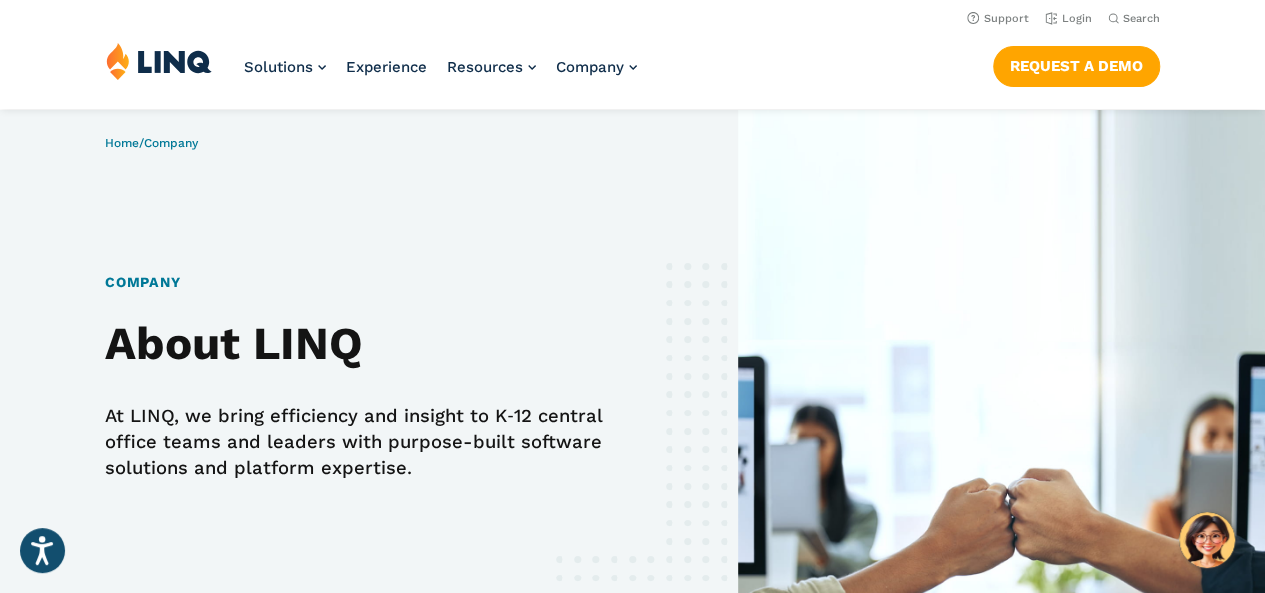 click on "At LINQ, we bring efficiency and insight to K‑12 central office teams and leaders with purpose-built software solutions and platform expertise." at bounding box center (354, 442) 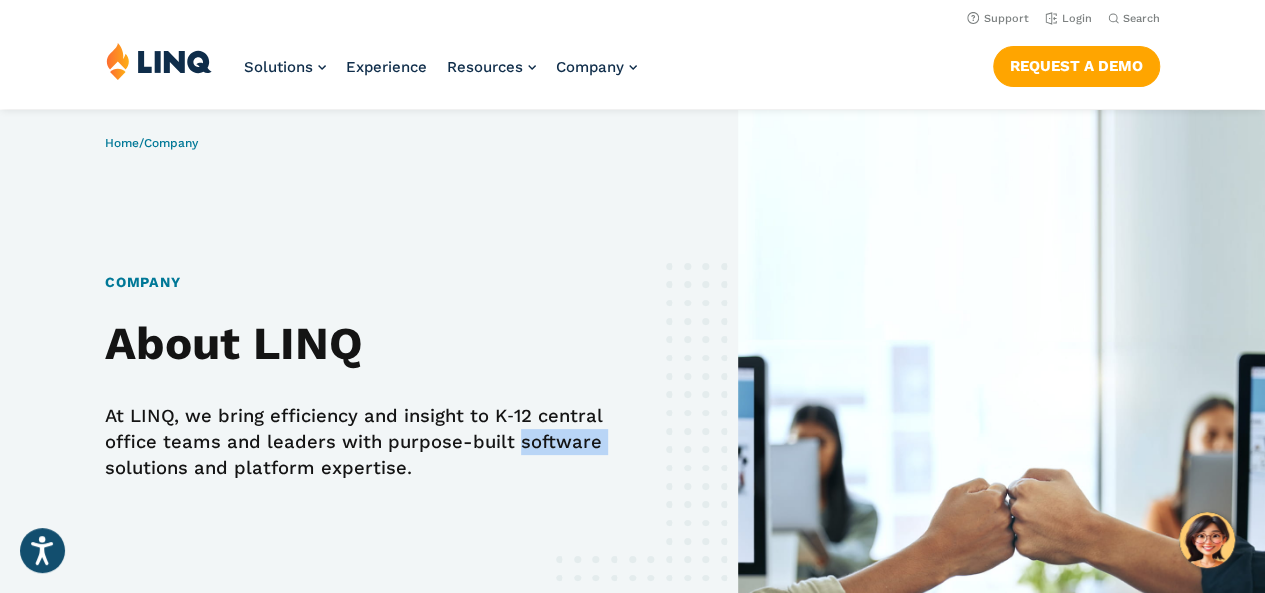 click on "At LINQ, we bring efficiency and insight to K‑12 central office teams and leaders with purpose-built software solutions and platform expertise." at bounding box center [354, 442] 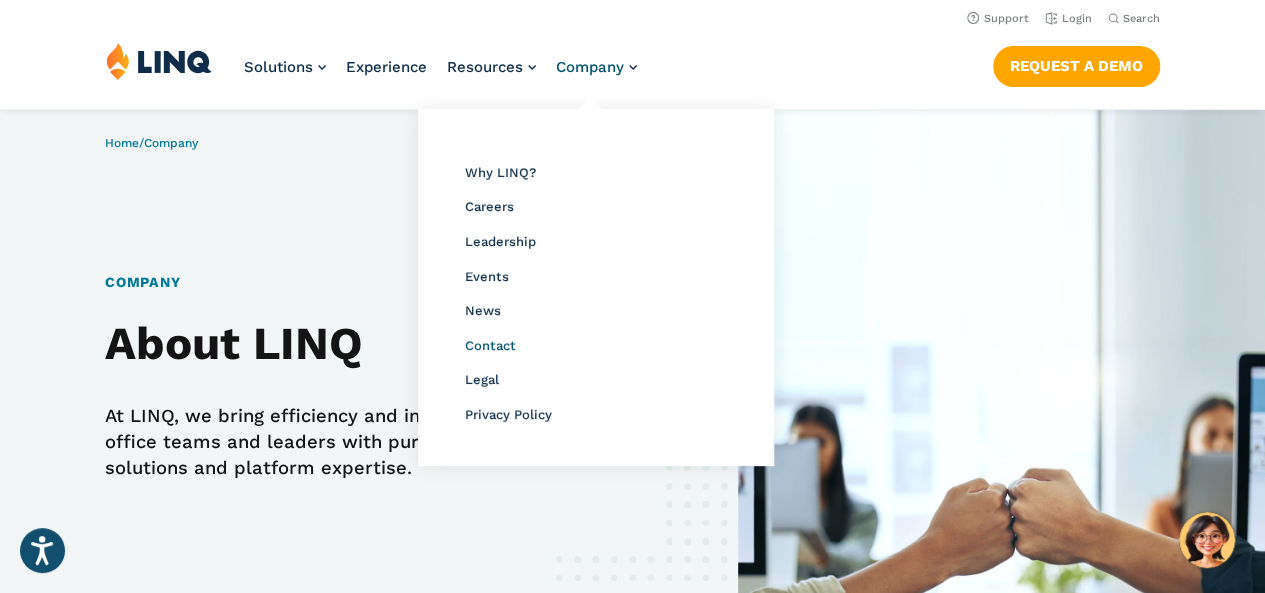 click on "Contact" at bounding box center (490, 345) 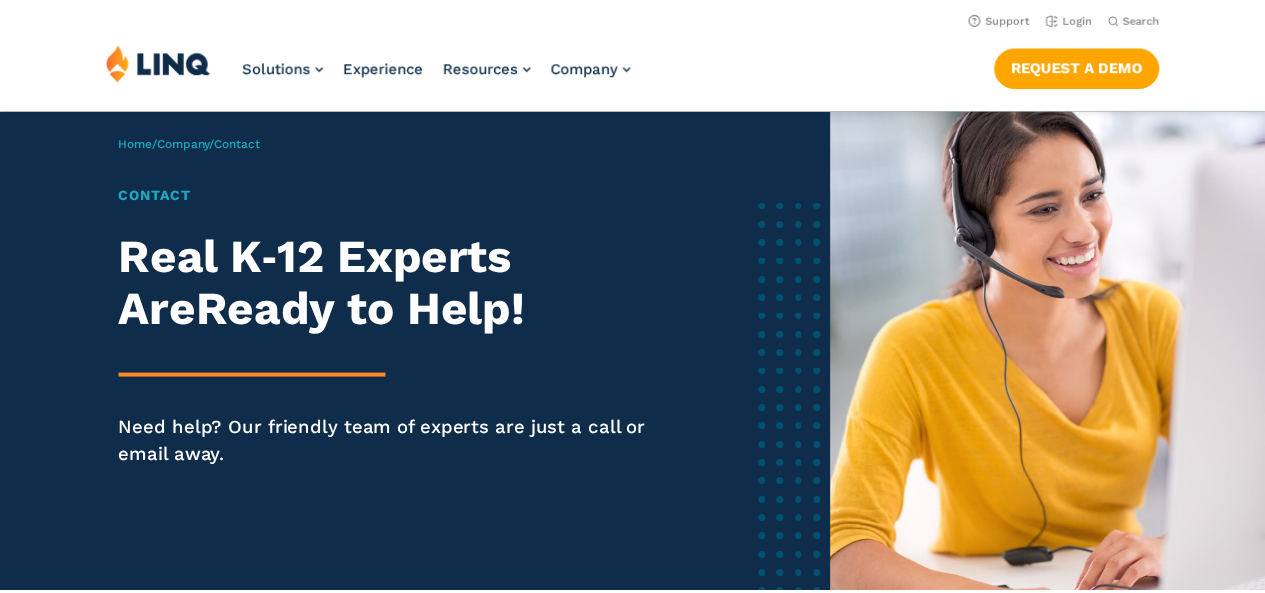 scroll, scrollTop: 0, scrollLeft: 0, axis: both 